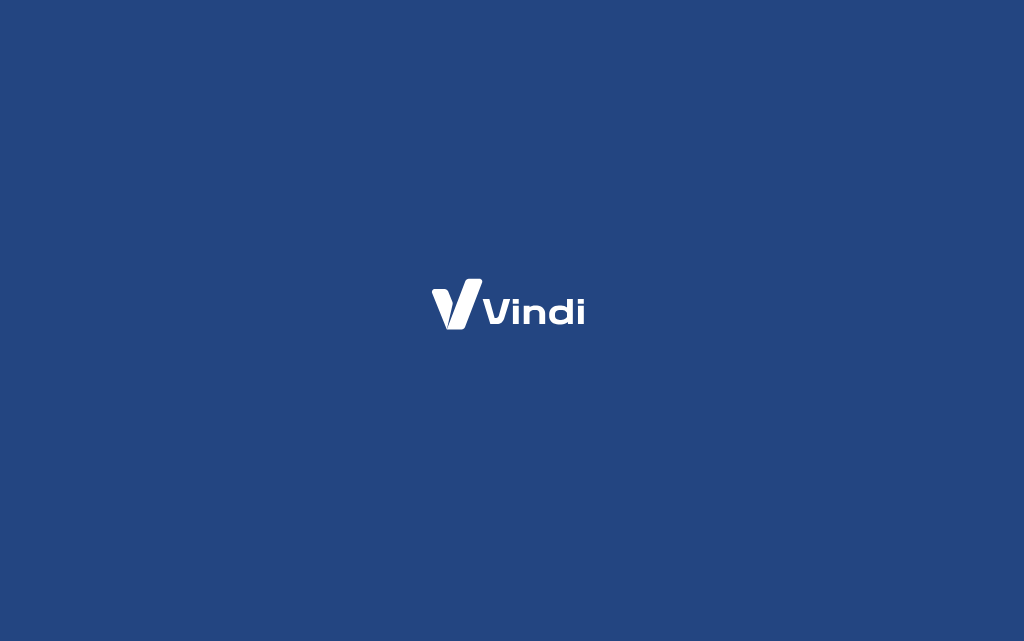 scroll, scrollTop: 0, scrollLeft: 0, axis: both 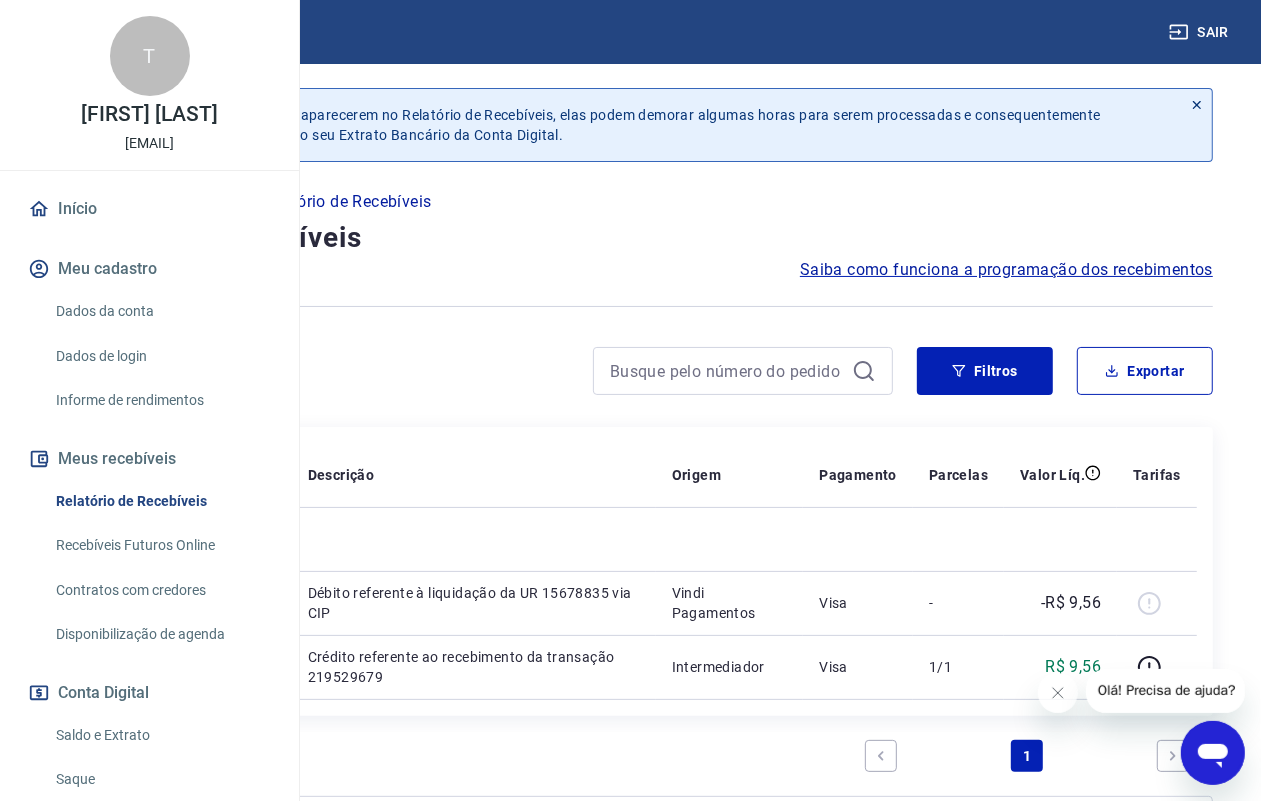 drag, startPoint x: 998, startPoint y: 0, endPoint x: 430, endPoint y: 382, distance: 684.5057 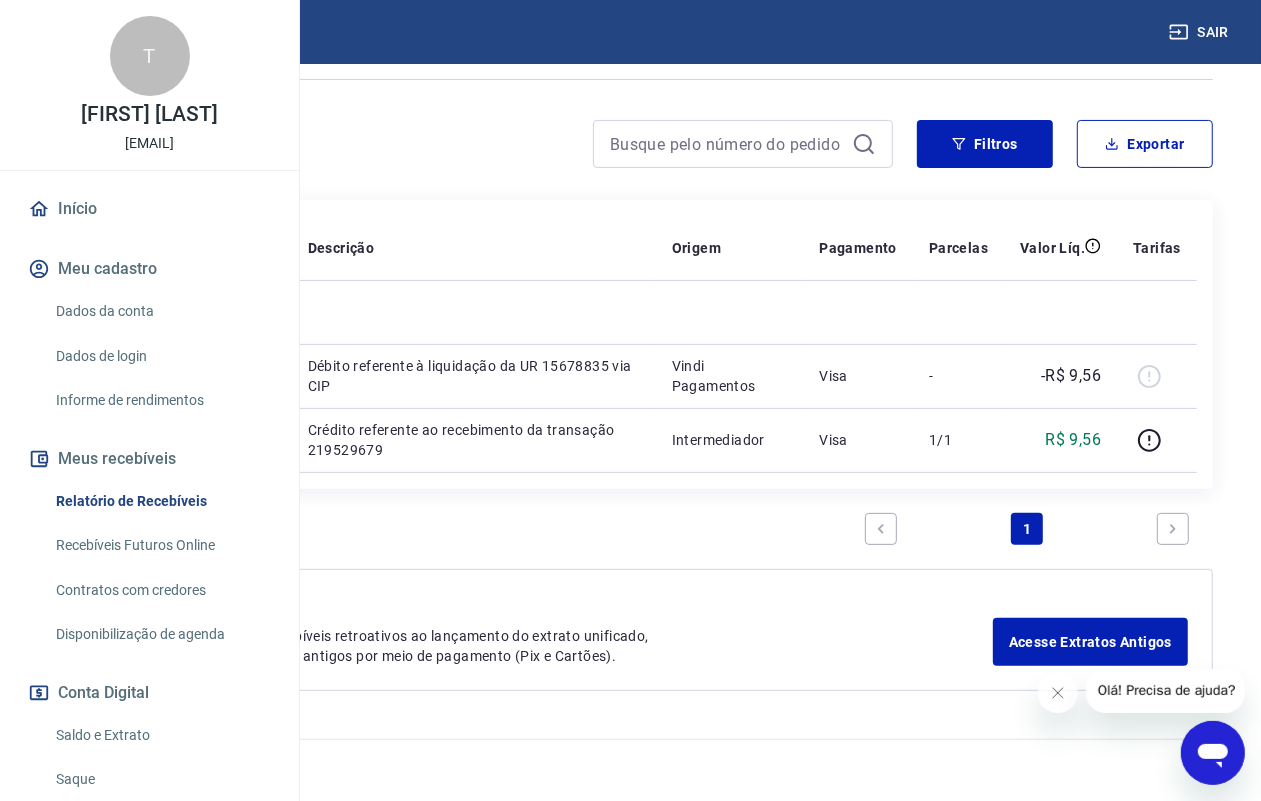 scroll, scrollTop: 250, scrollLeft: 0, axis: vertical 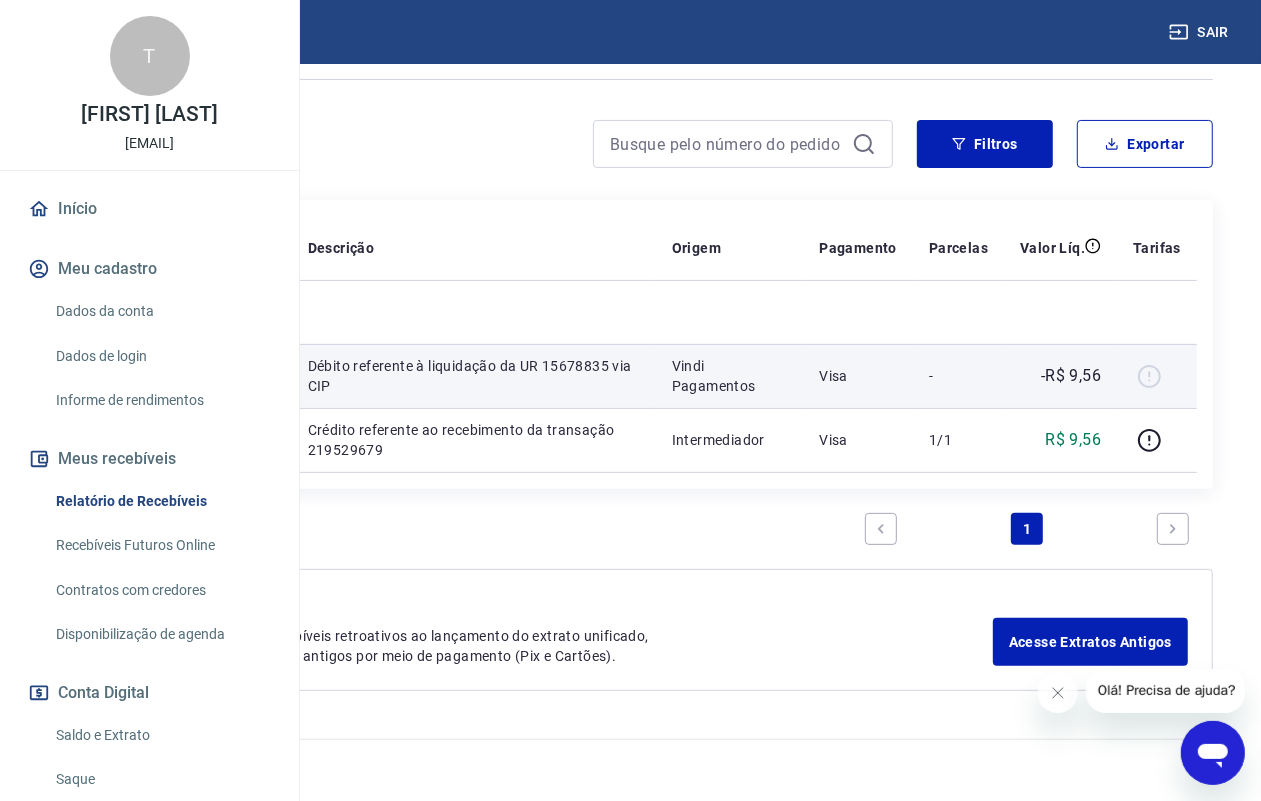 click at bounding box center (1157, 376) 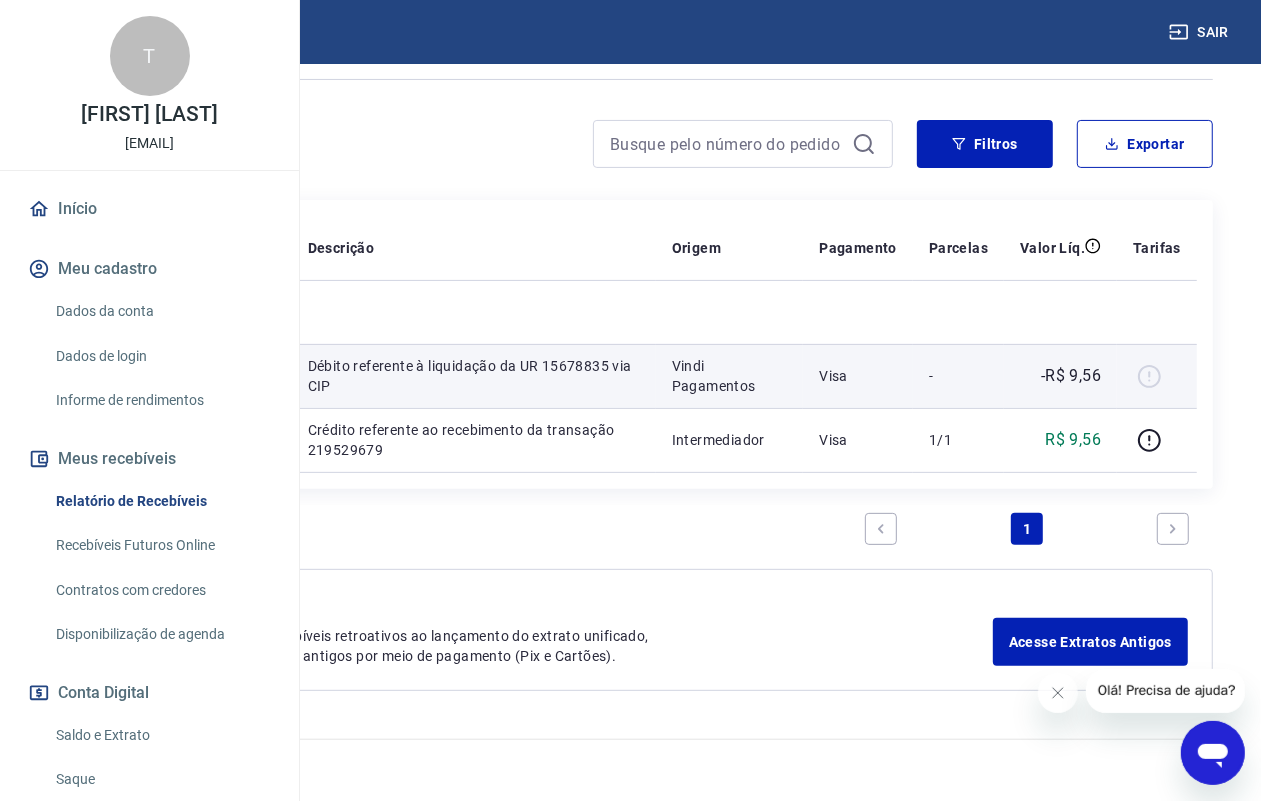 scroll, scrollTop: 342, scrollLeft: 0, axis: vertical 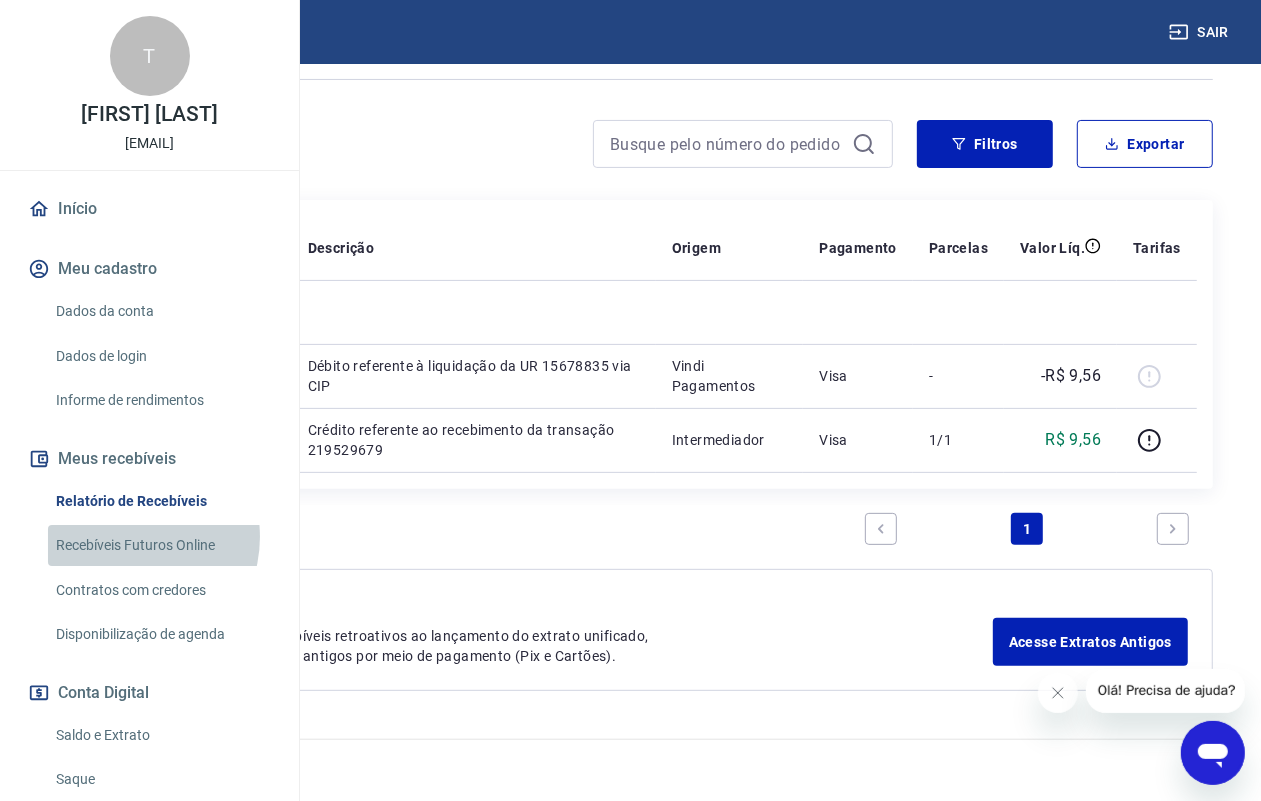 click on "Recebíveis Futuros Online" at bounding box center [161, 545] 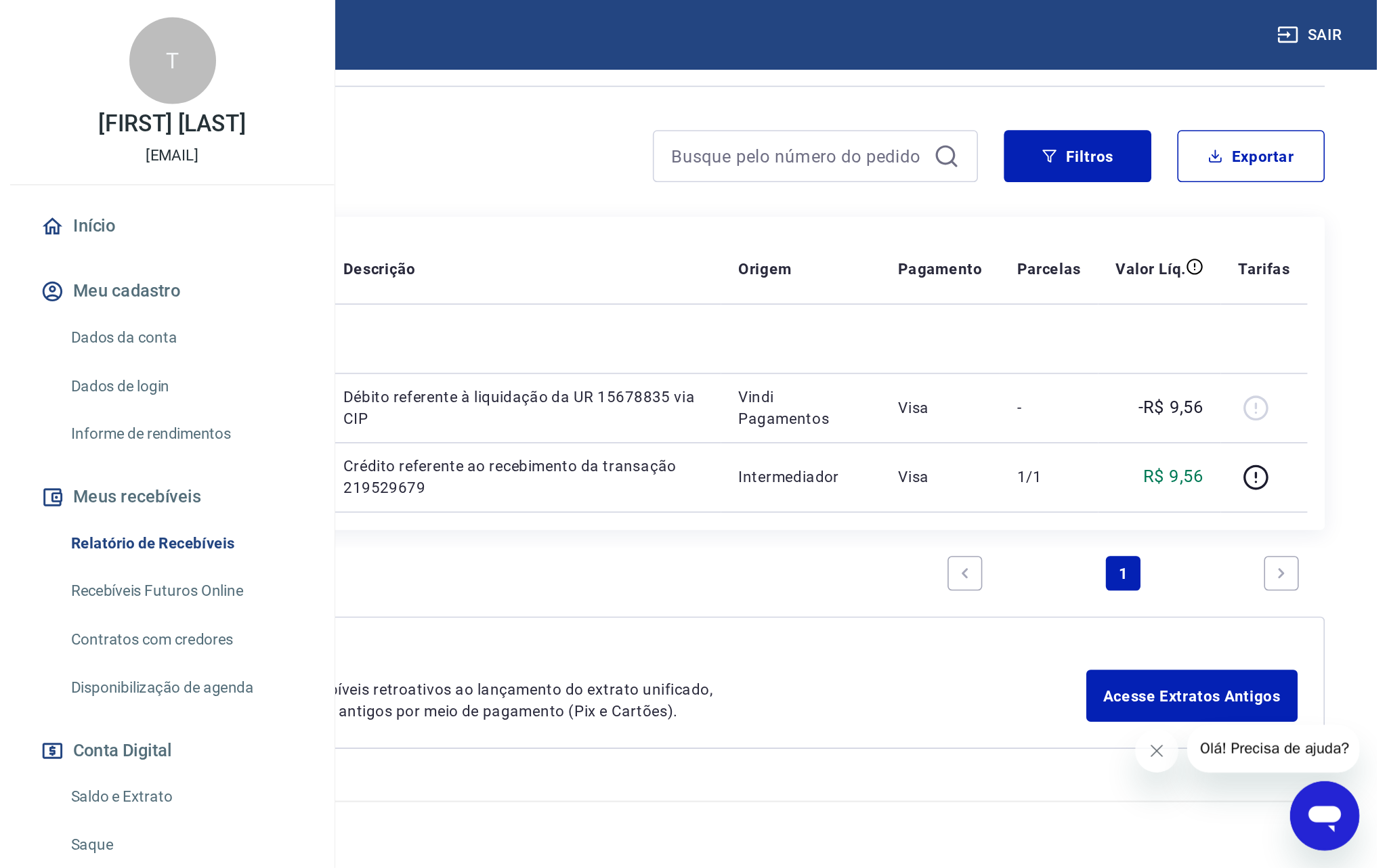 scroll, scrollTop: 0, scrollLeft: 0, axis: both 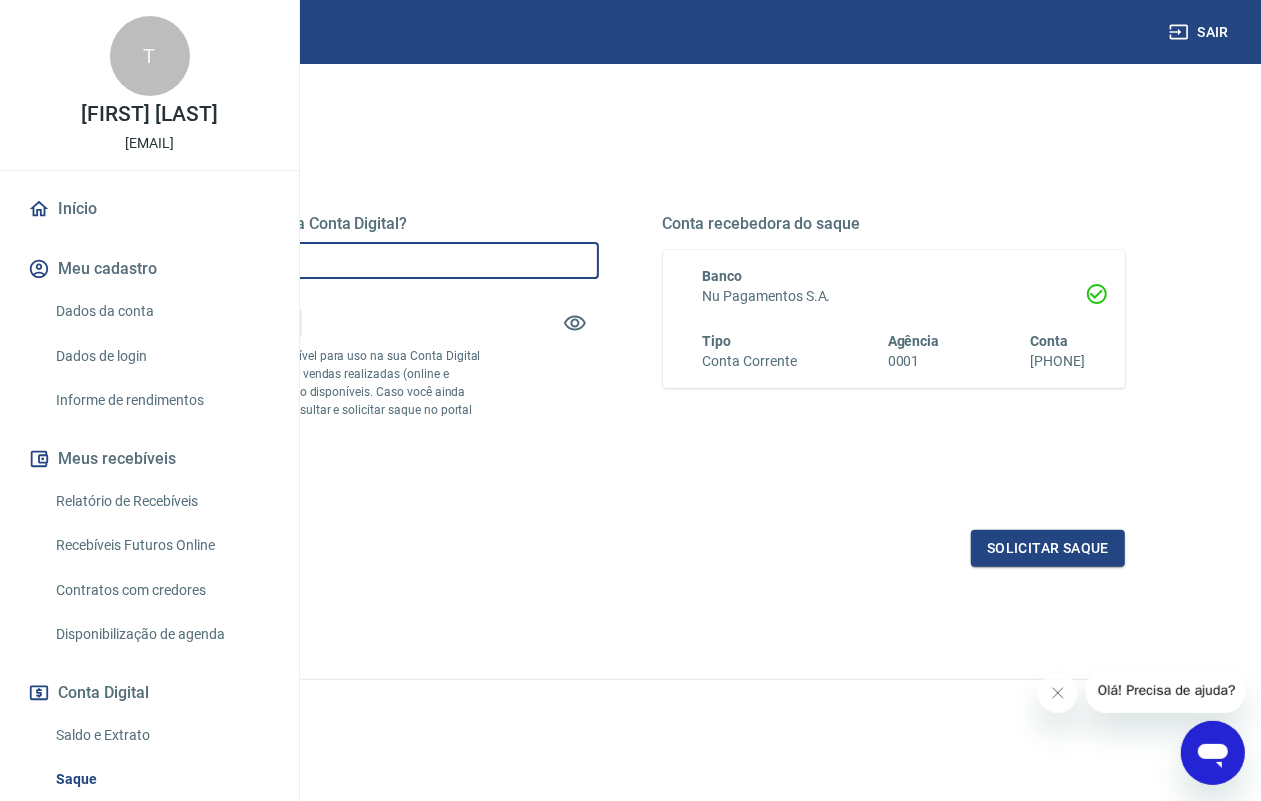 click on "R$ 0,00" at bounding box center (367, 260) 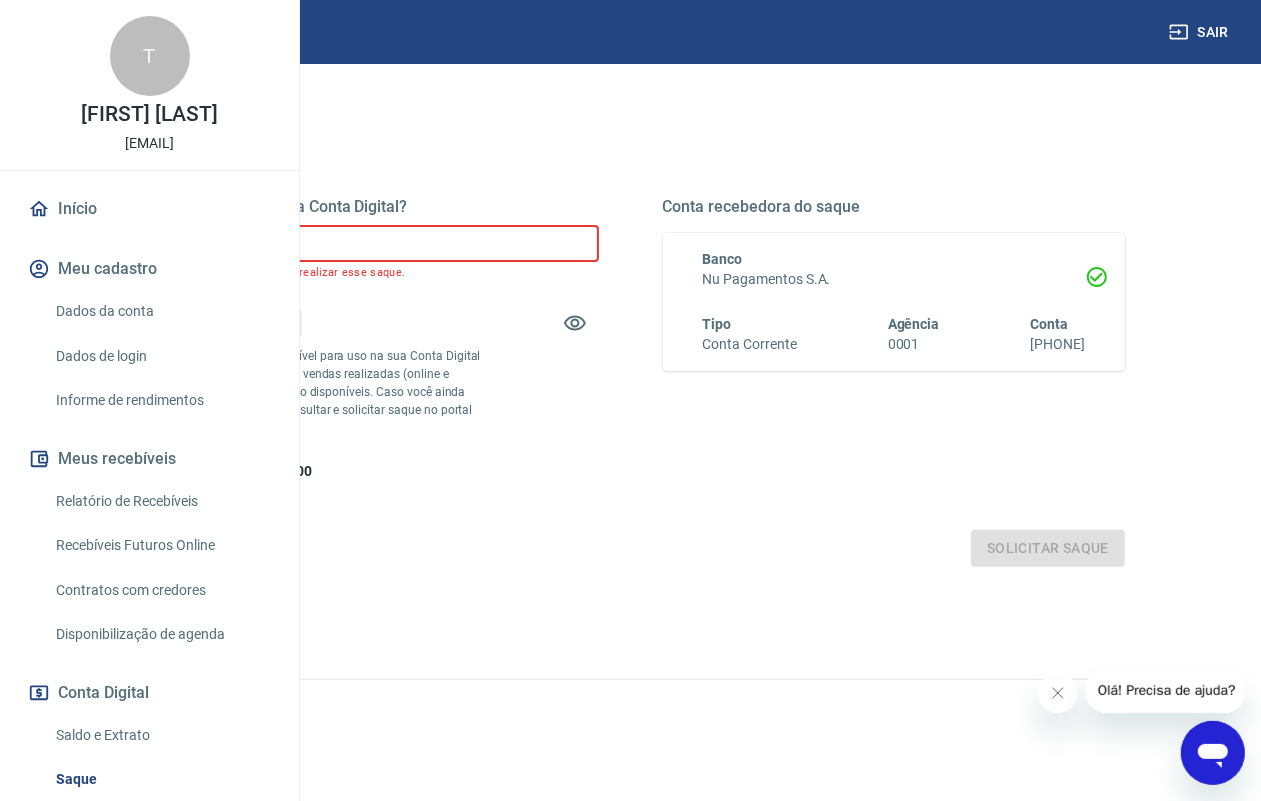 type on "R$ 10,00" 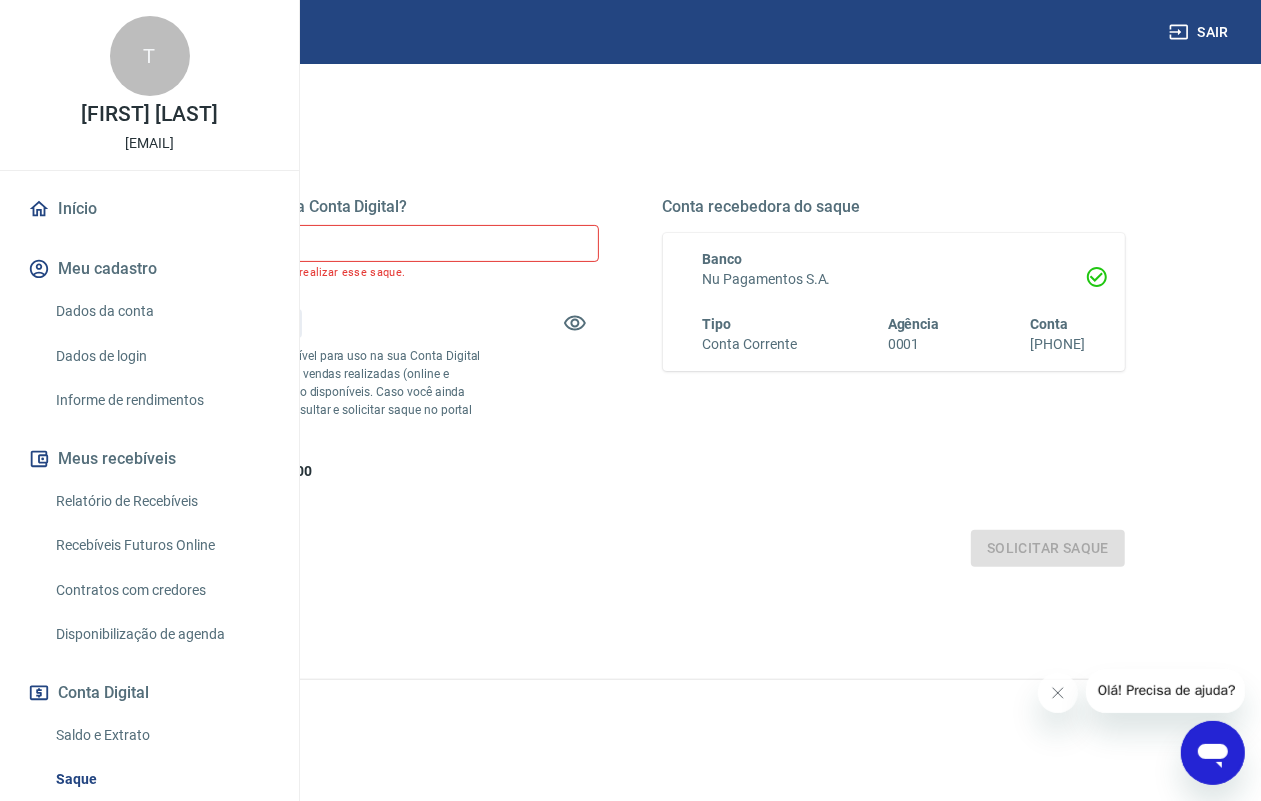 click on "Solicitar saque" at bounding box center (630, 548) 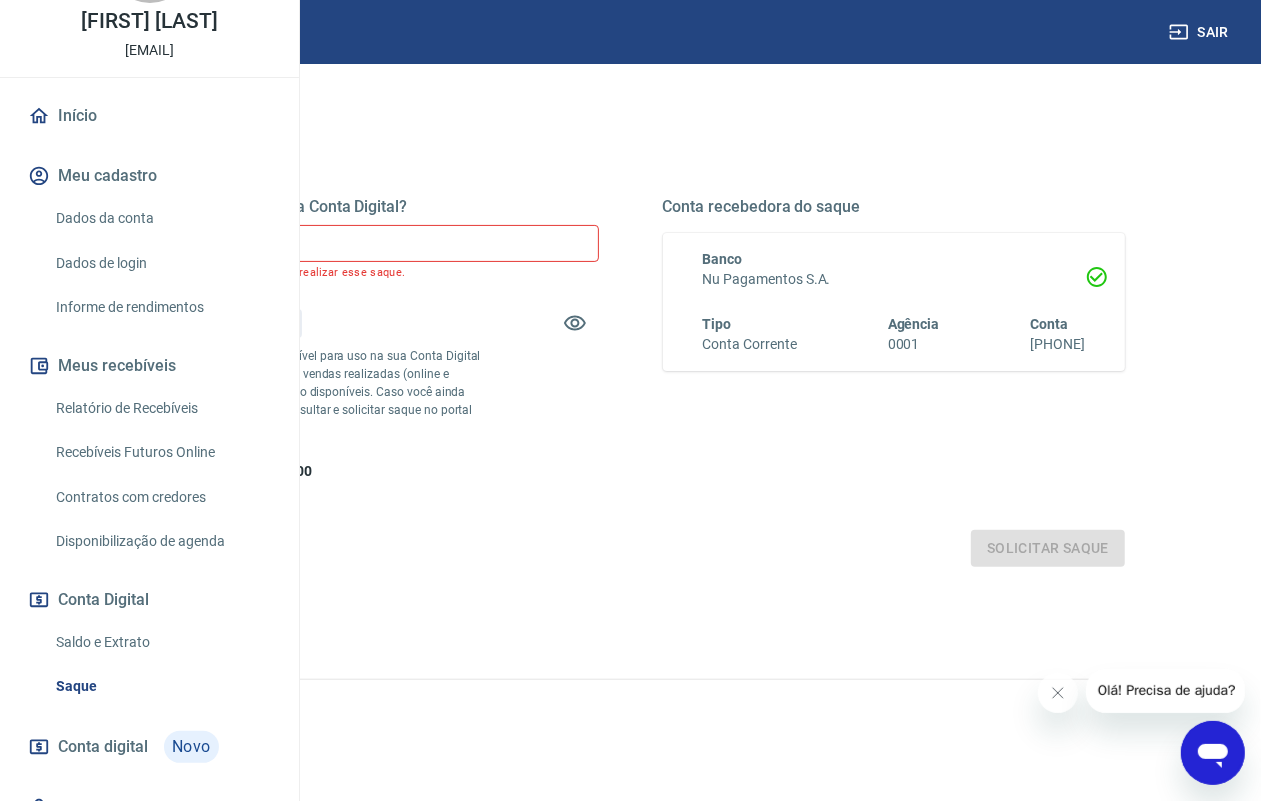 scroll, scrollTop: 245, scrollLeft: 0, axis: vertical 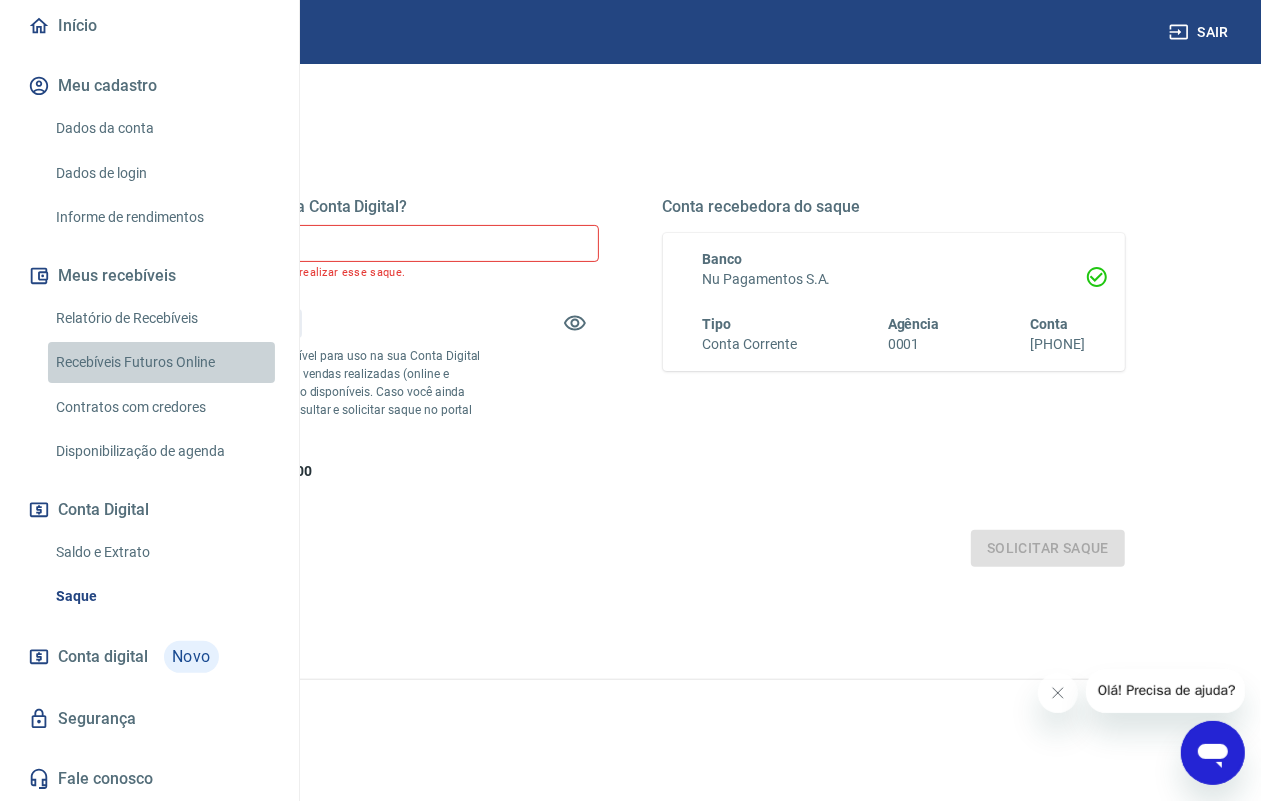 click on "Recebíveis Futuros Online" at bounding box center [161, 362] 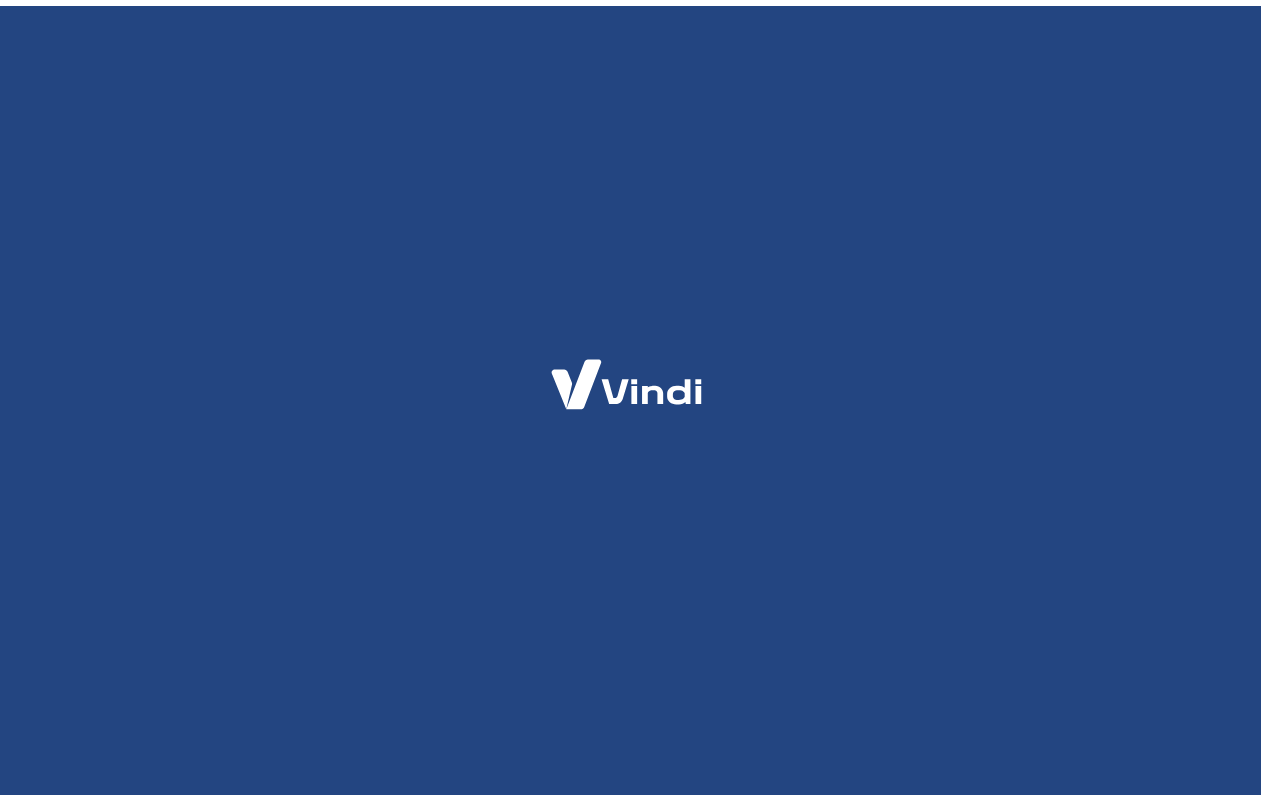 scroll, scrollTop: 0, scrollLeft: 0, axis: both 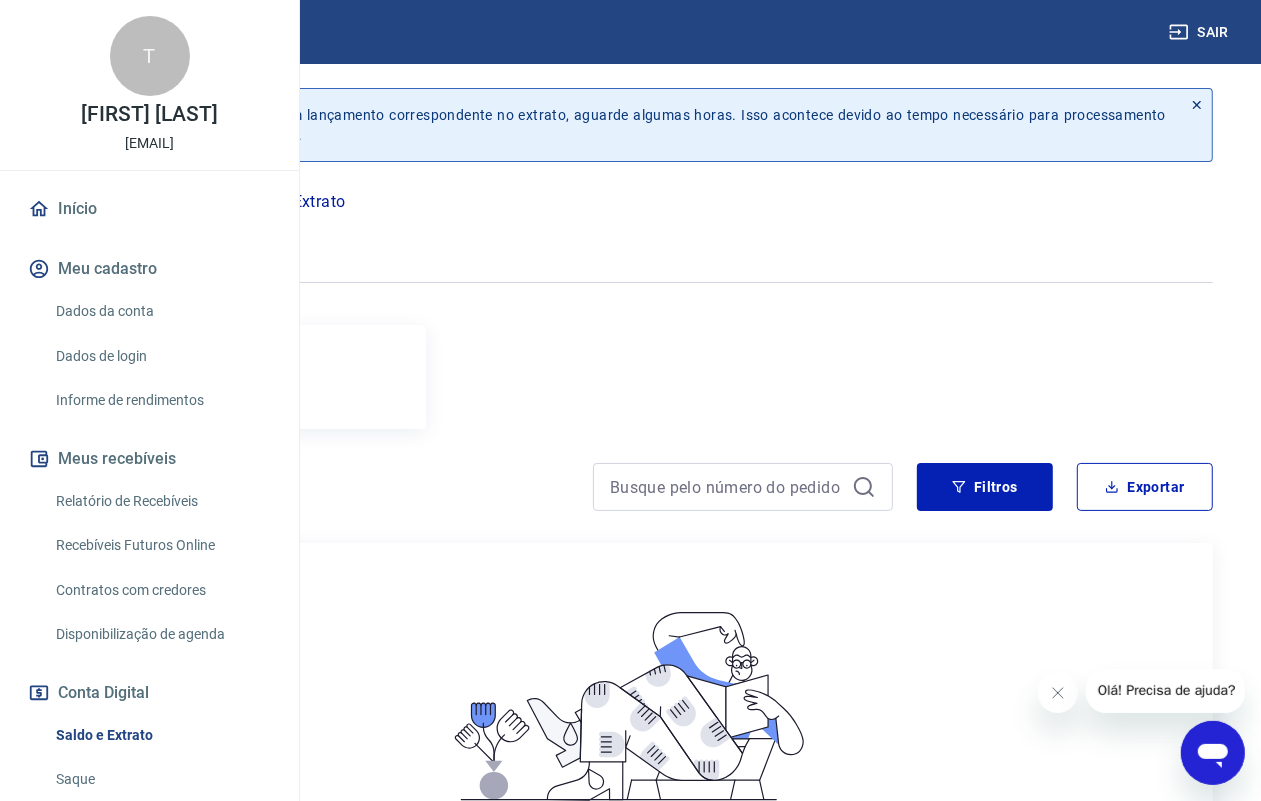 click 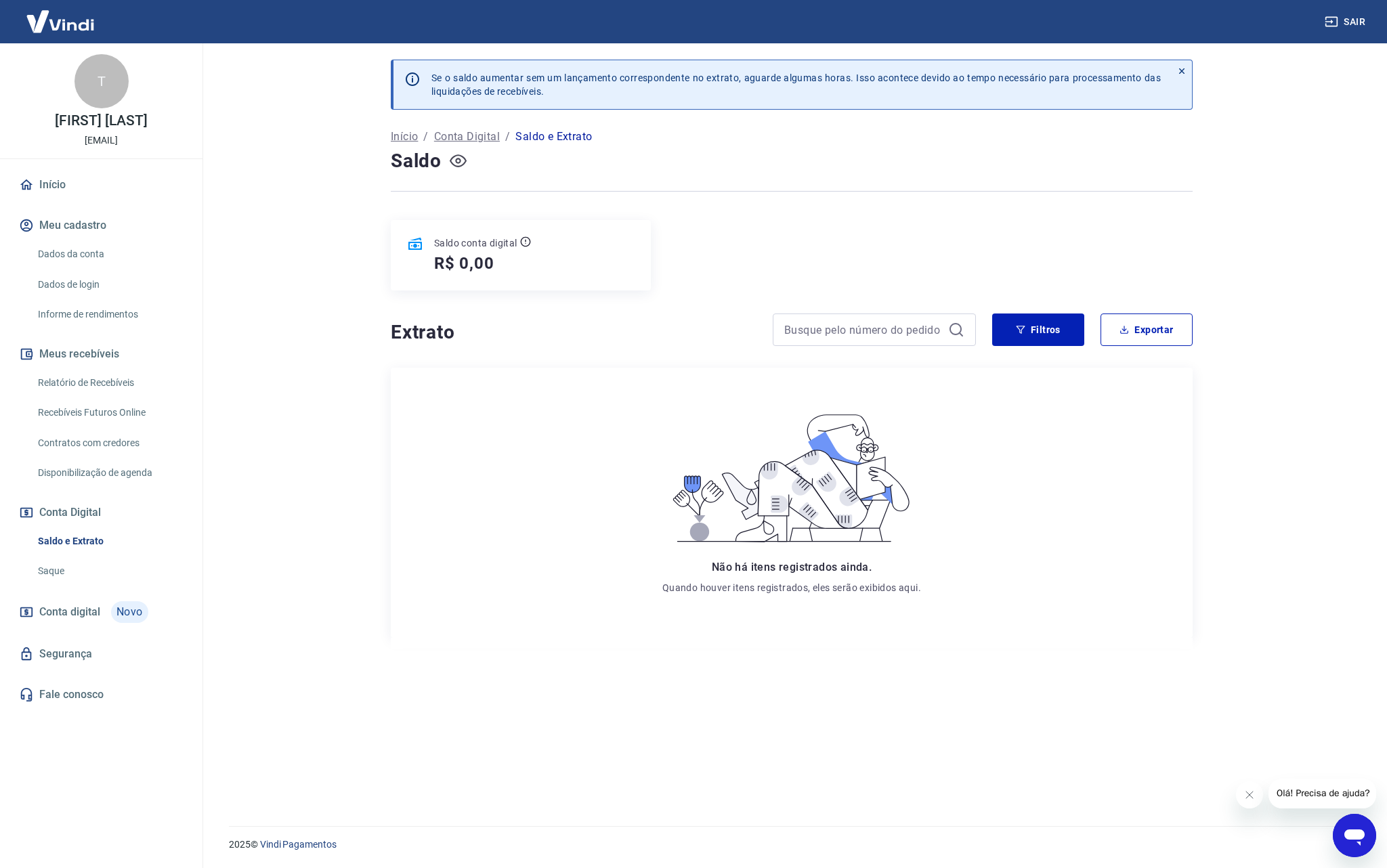 drag, startPoint x: 841, startPoint y: 1, endPoint x: 66, endPoint y: 620, distance: 991.8599 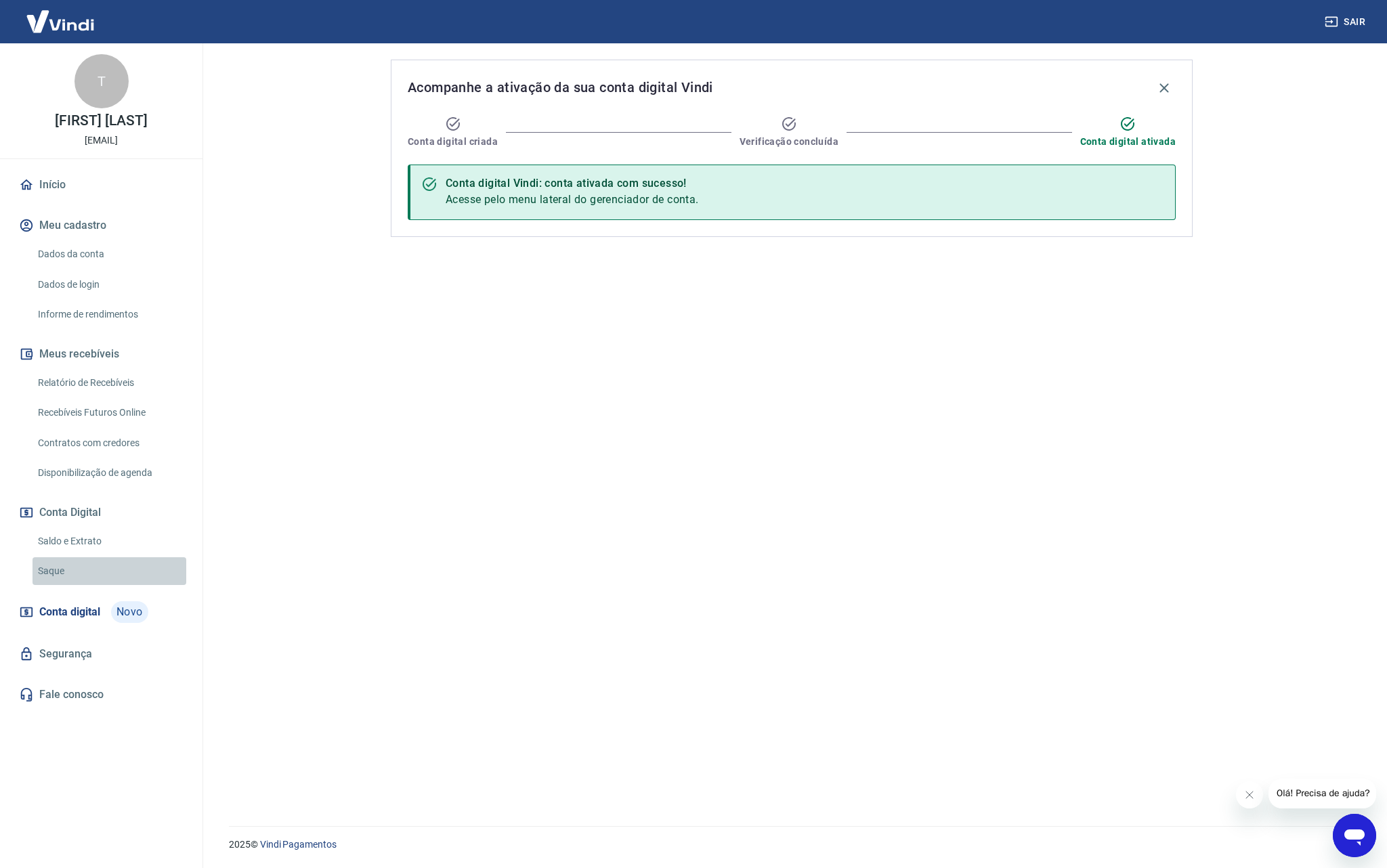 click on "Saque" at bounding box center [109, 571] 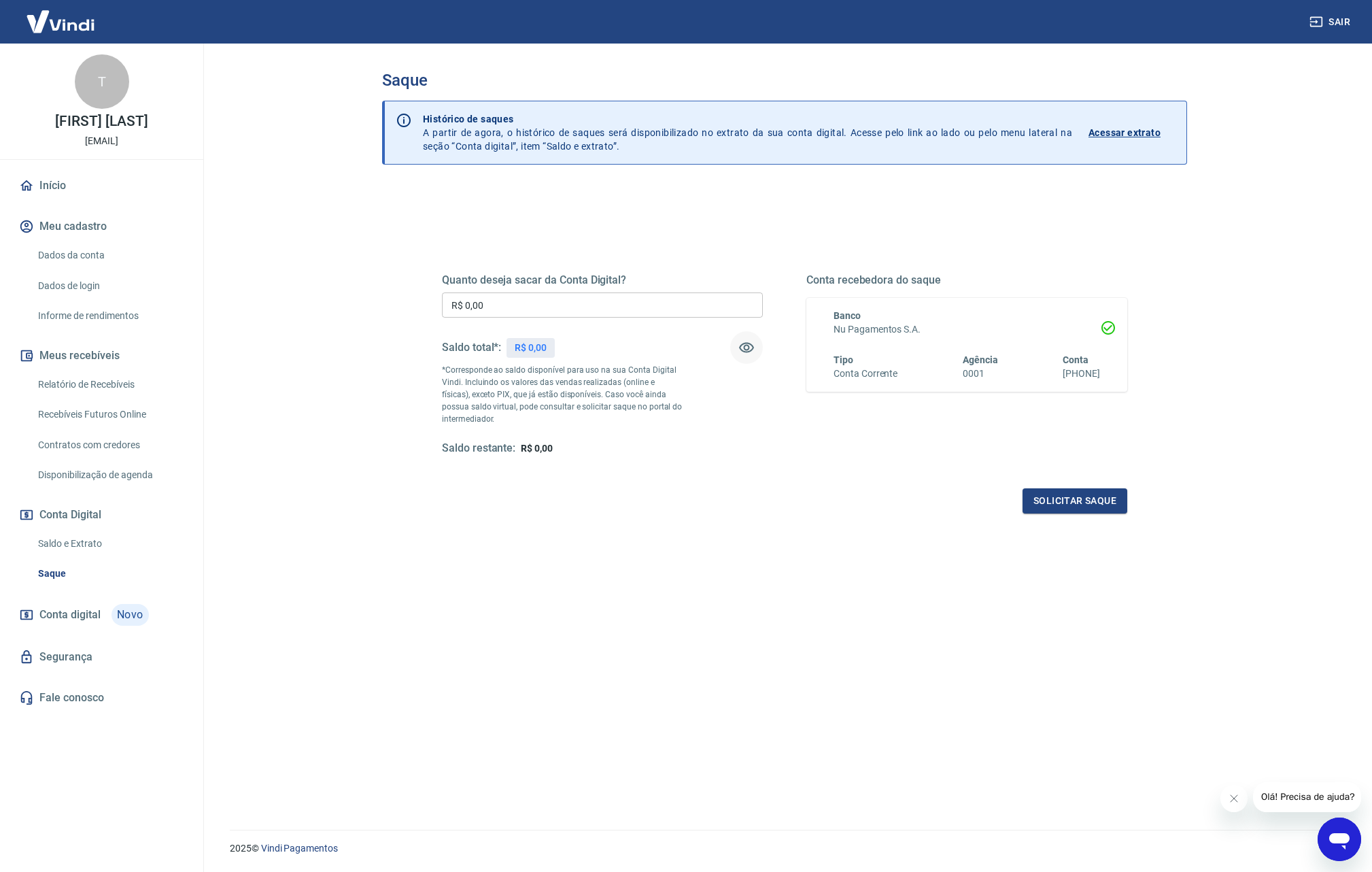 click at bounding box center [747, 348] 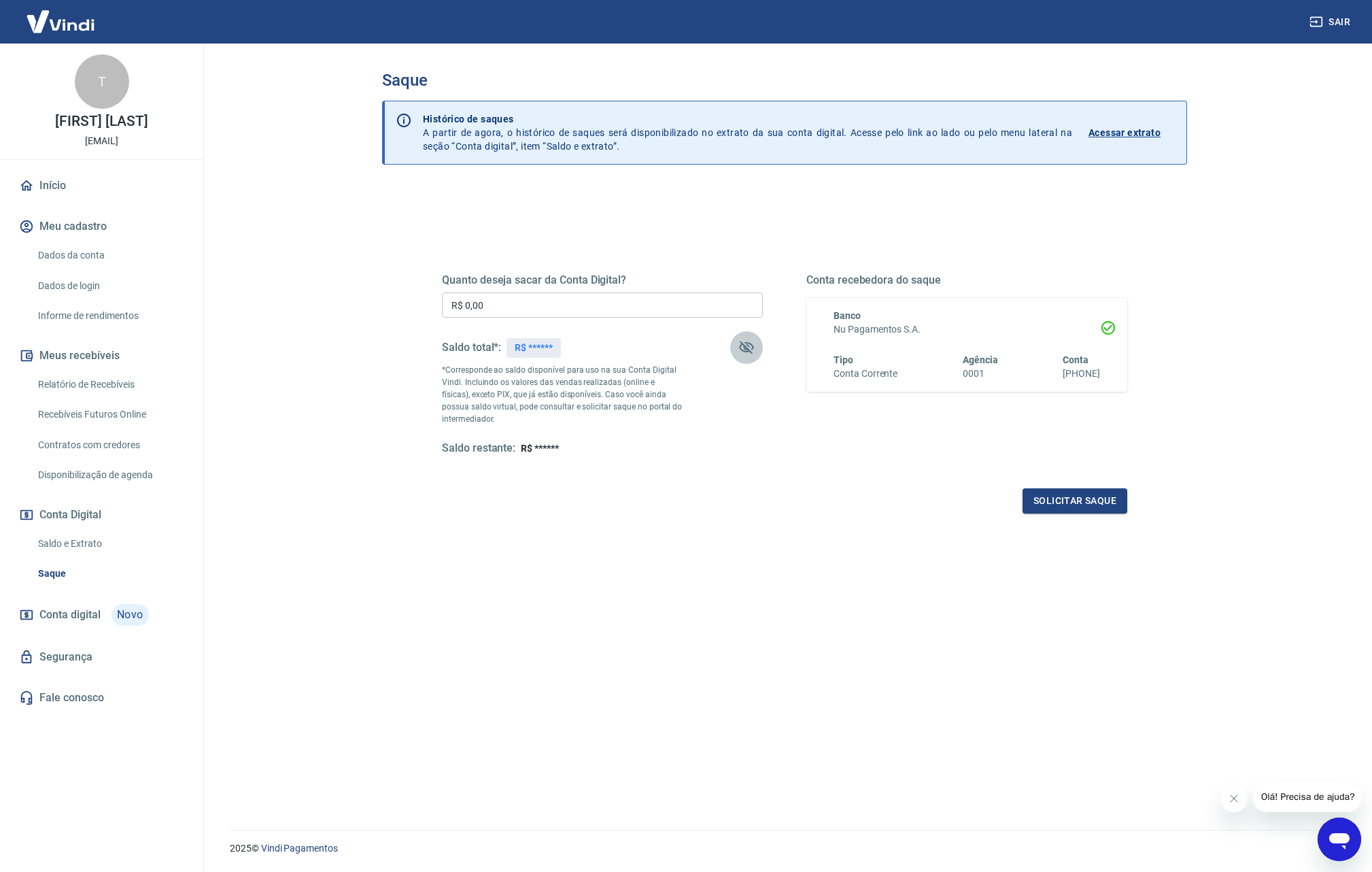 click at bounding box center (747, 348) 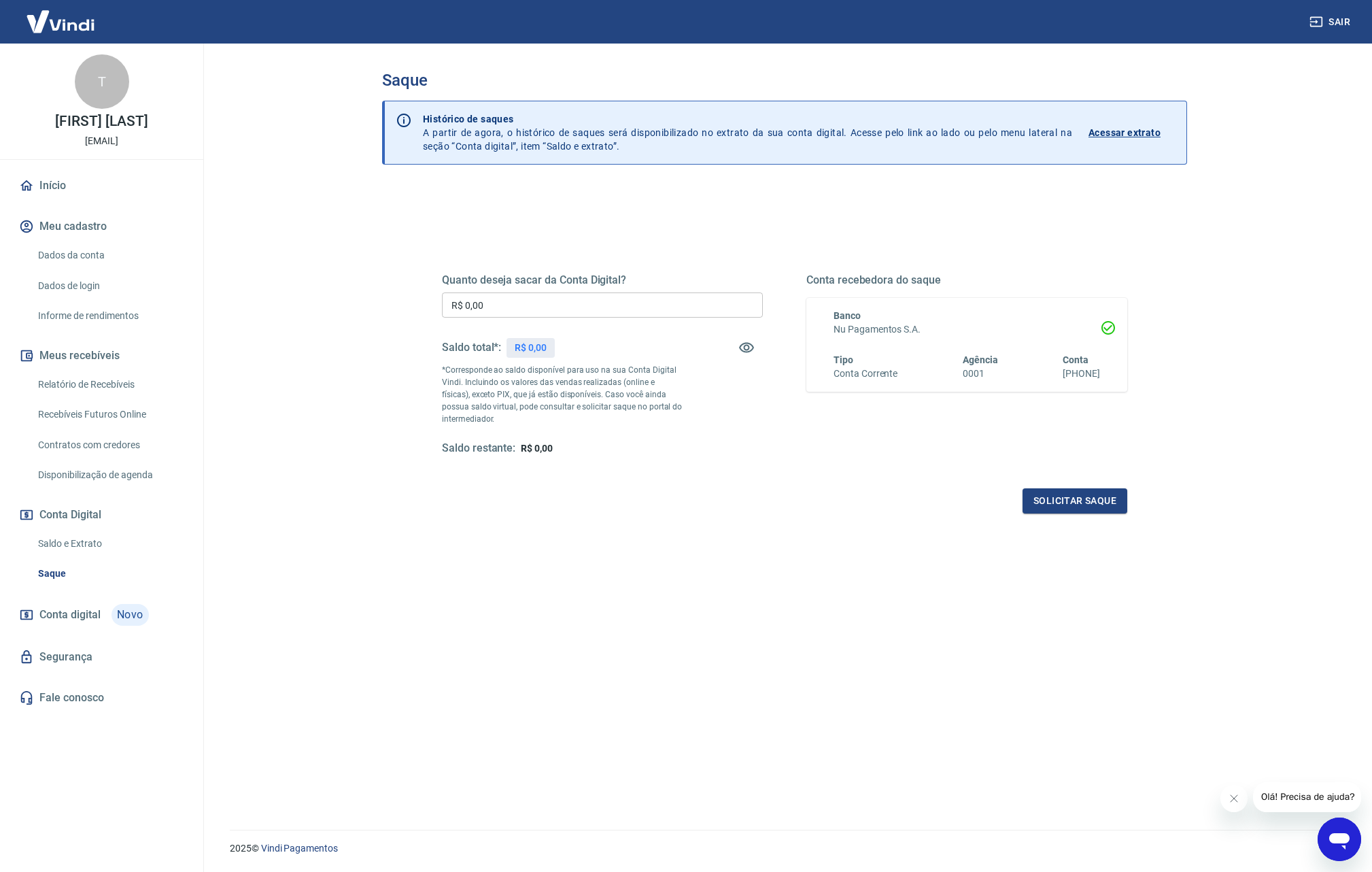 click on "Saldo e Extrato" at bounding box center (109, 543) 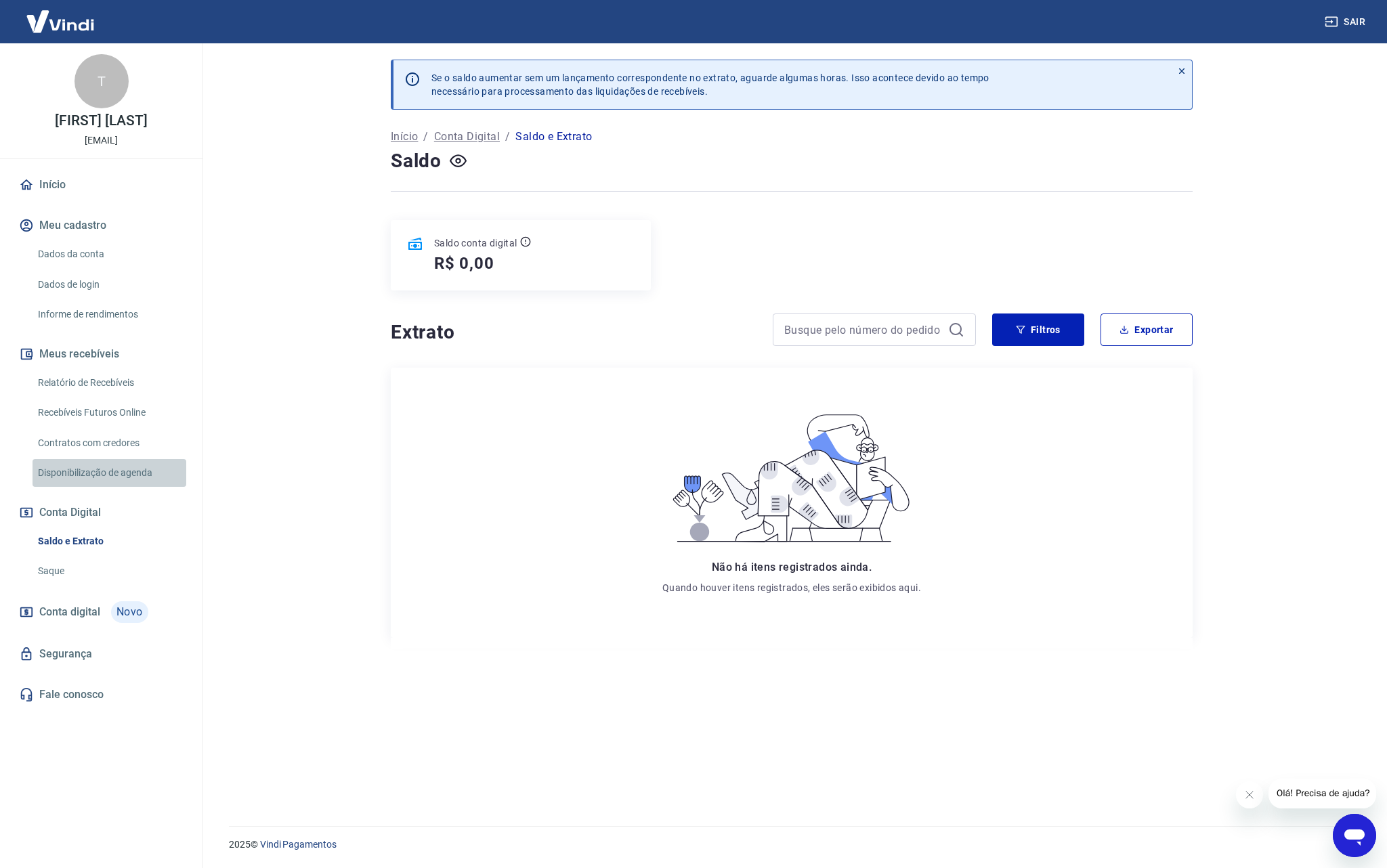 click on "Disponibilização de agenda" at bounding box center [109, 473] 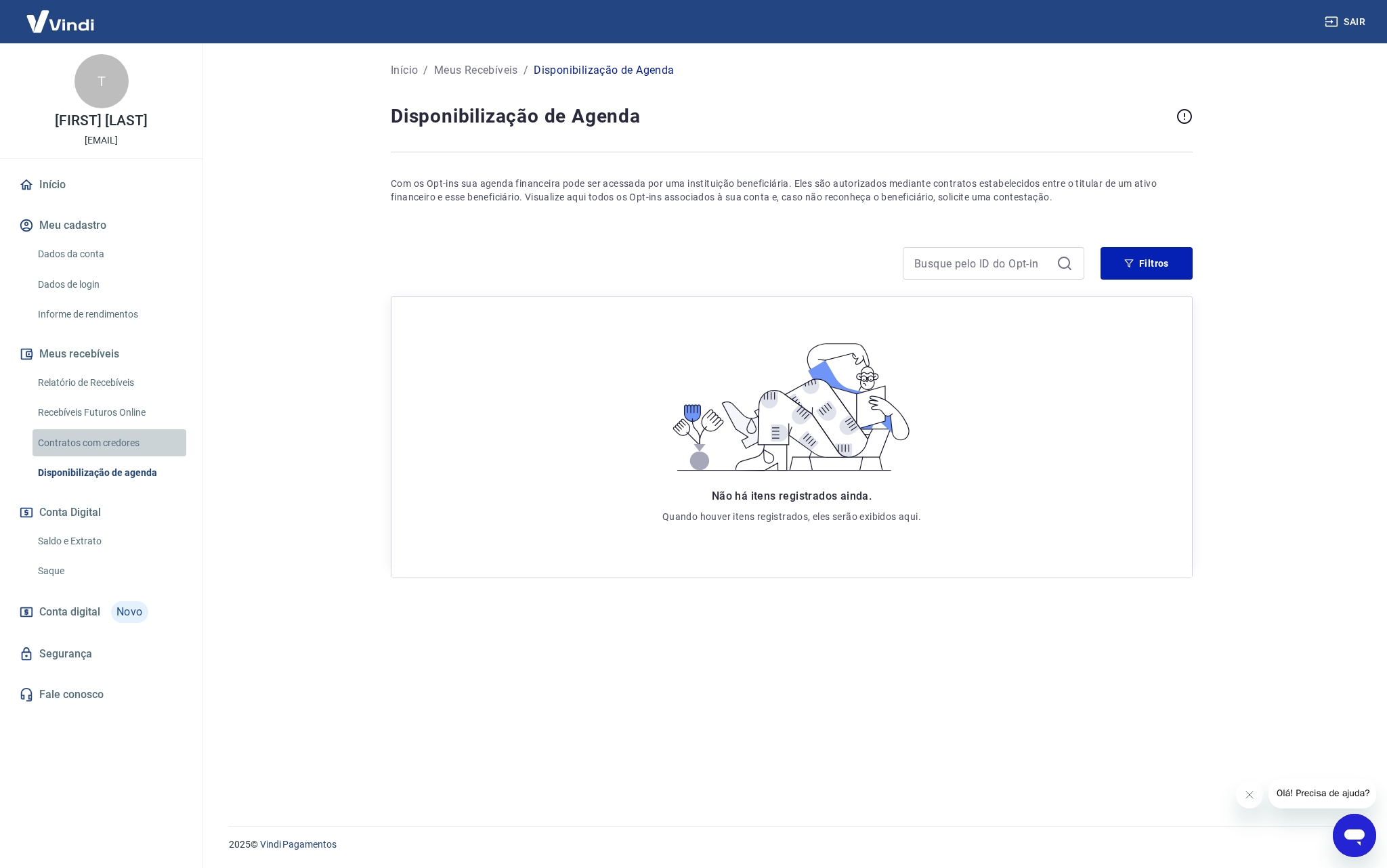 click on "Contratos com credores" at bounding box center [109, 443] 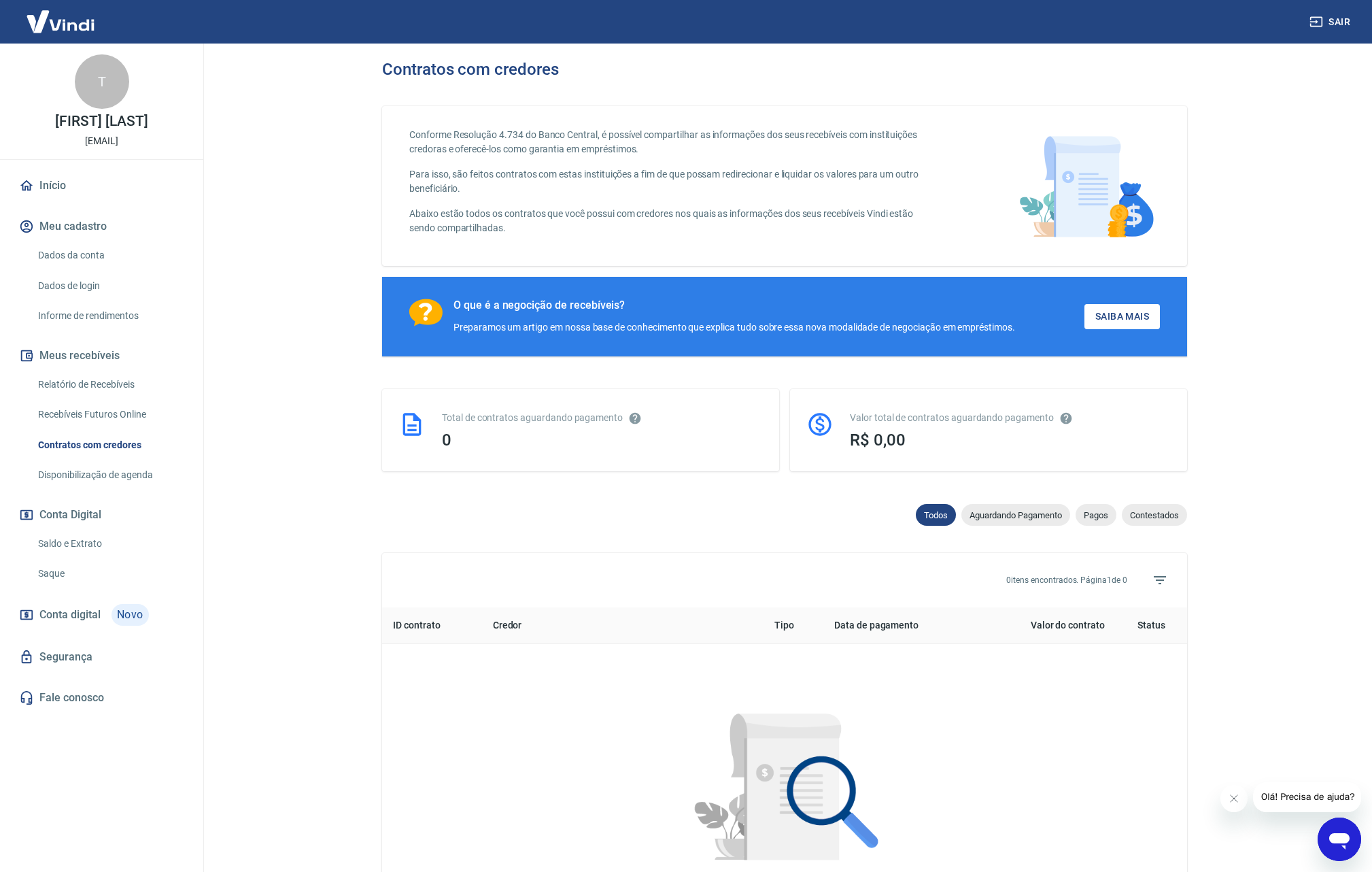 click on "Recebíveis Futuros Online" at bounding box center (109, 414) 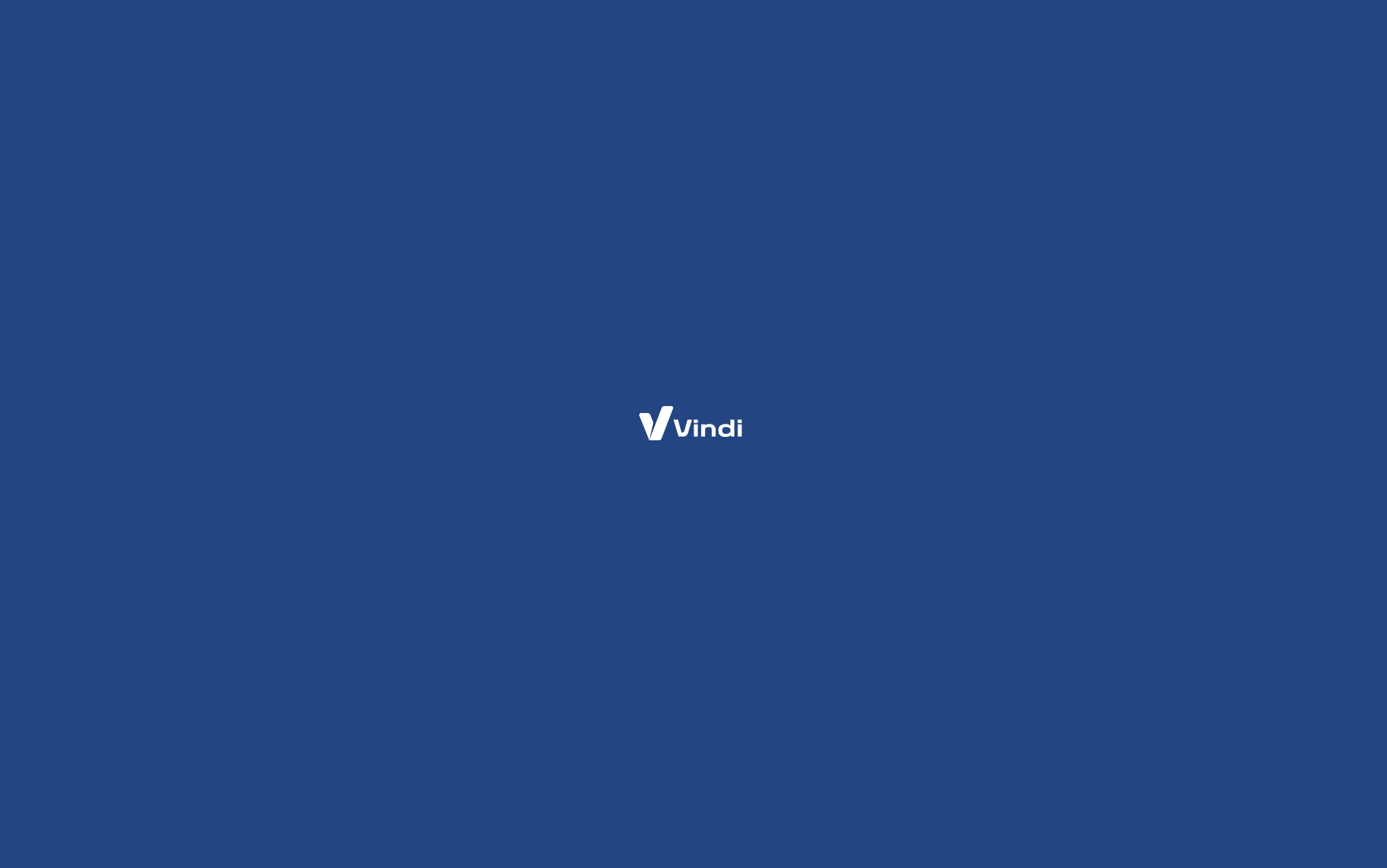 scroll, scrollTop: 0, scrollLeft: 0, axis: both 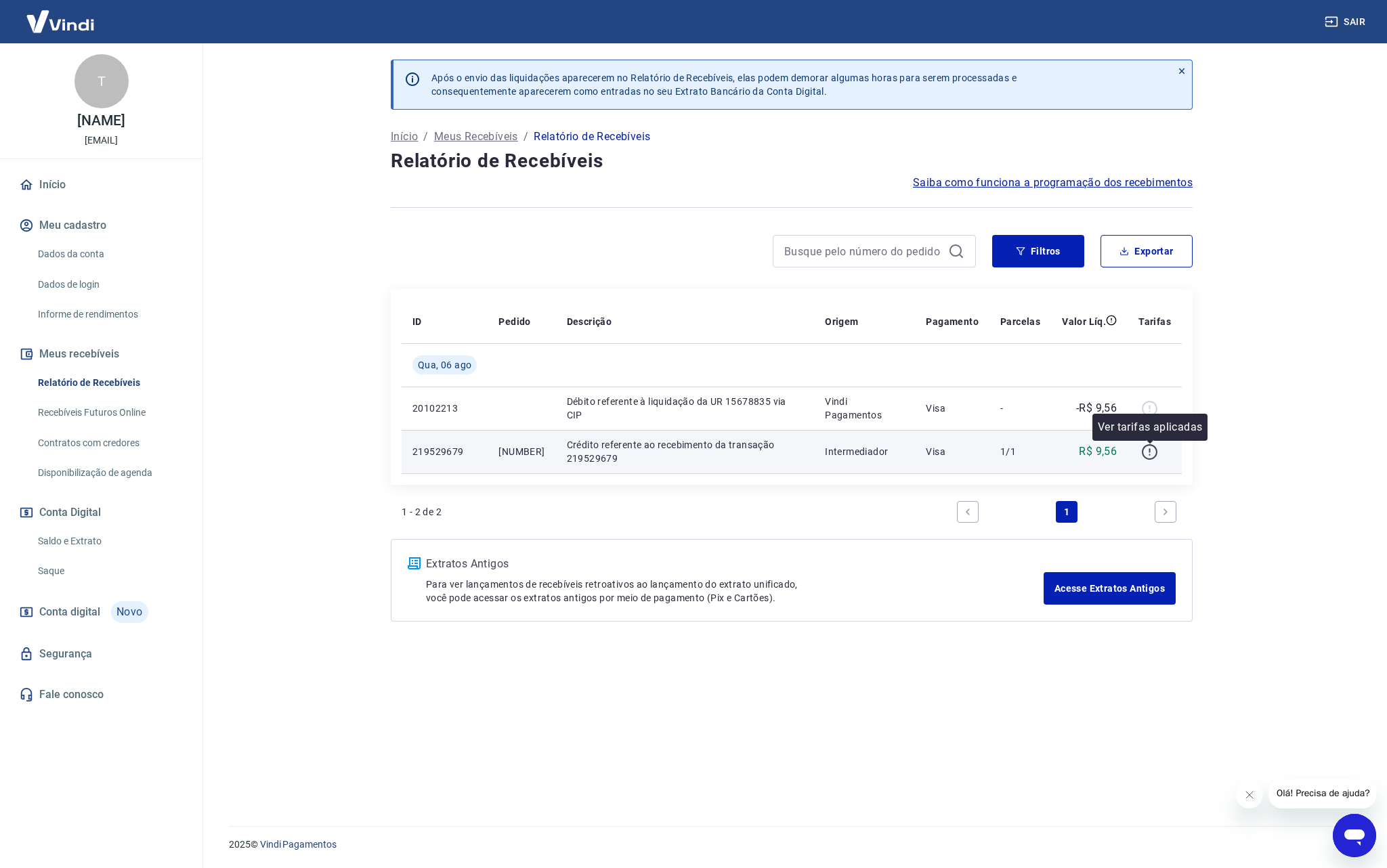 click at bounding box center [1149, 452] 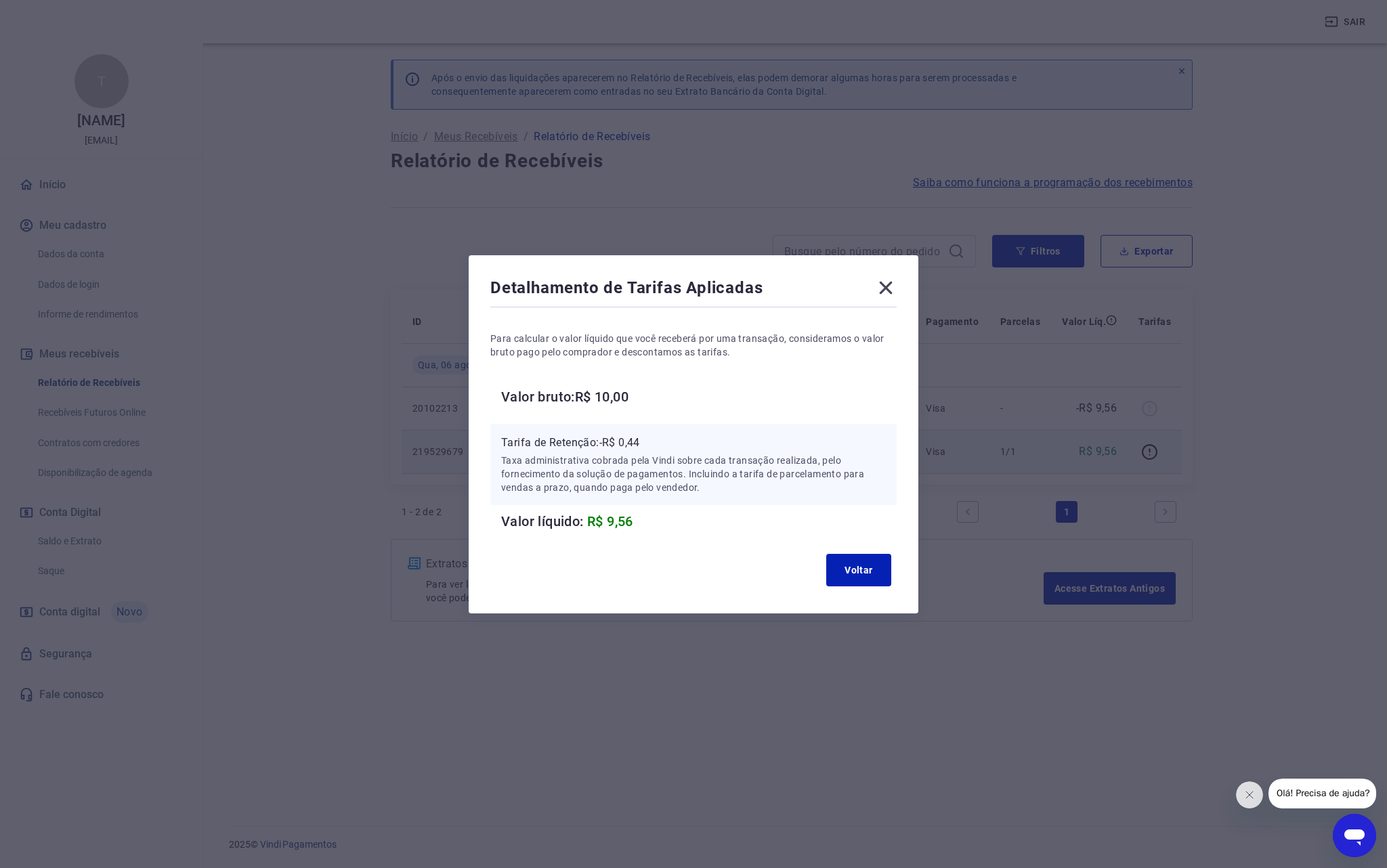 click 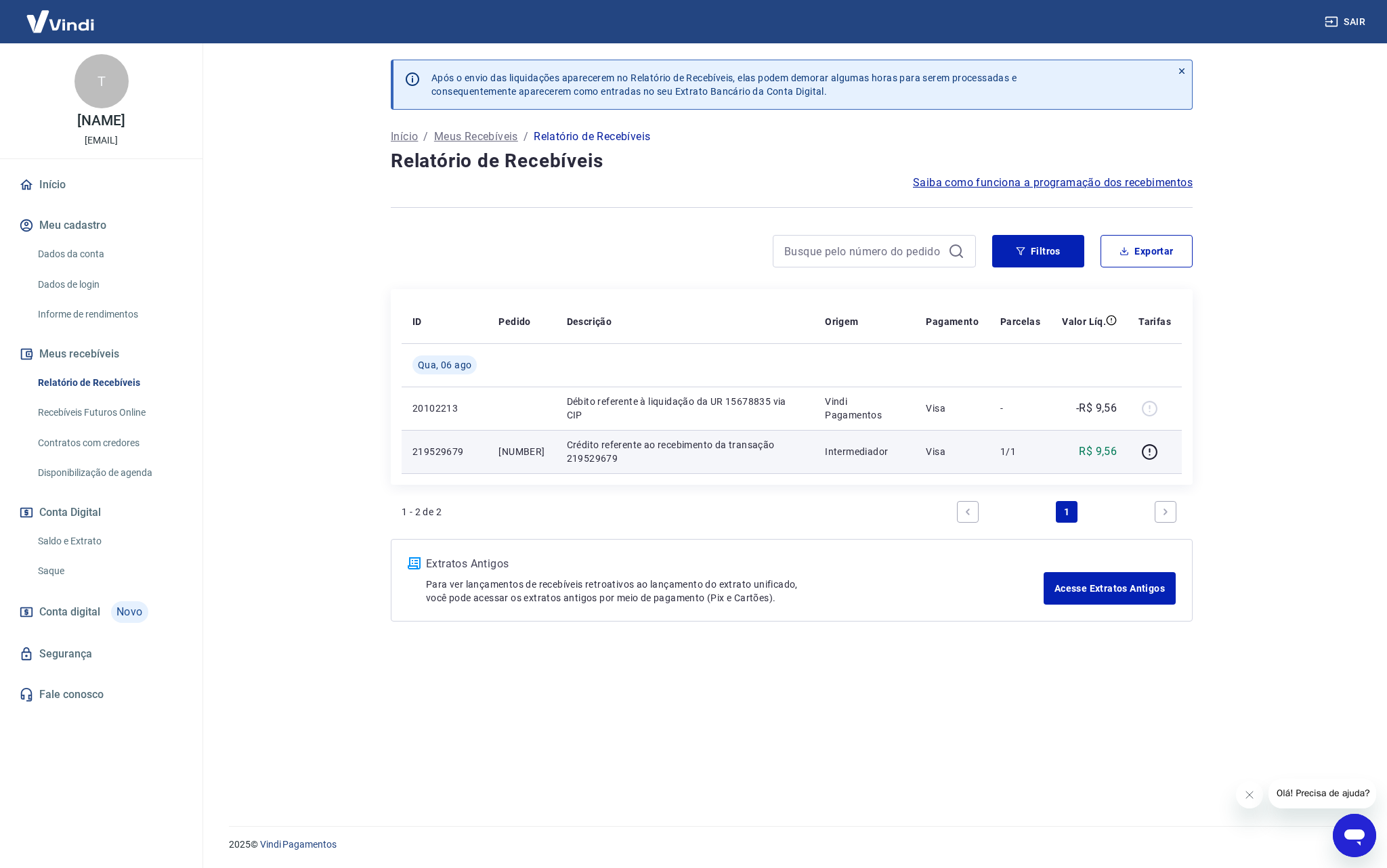 click on "Saiba como funciona a programação dos recebimentos" at bounding box center [1052, 183] 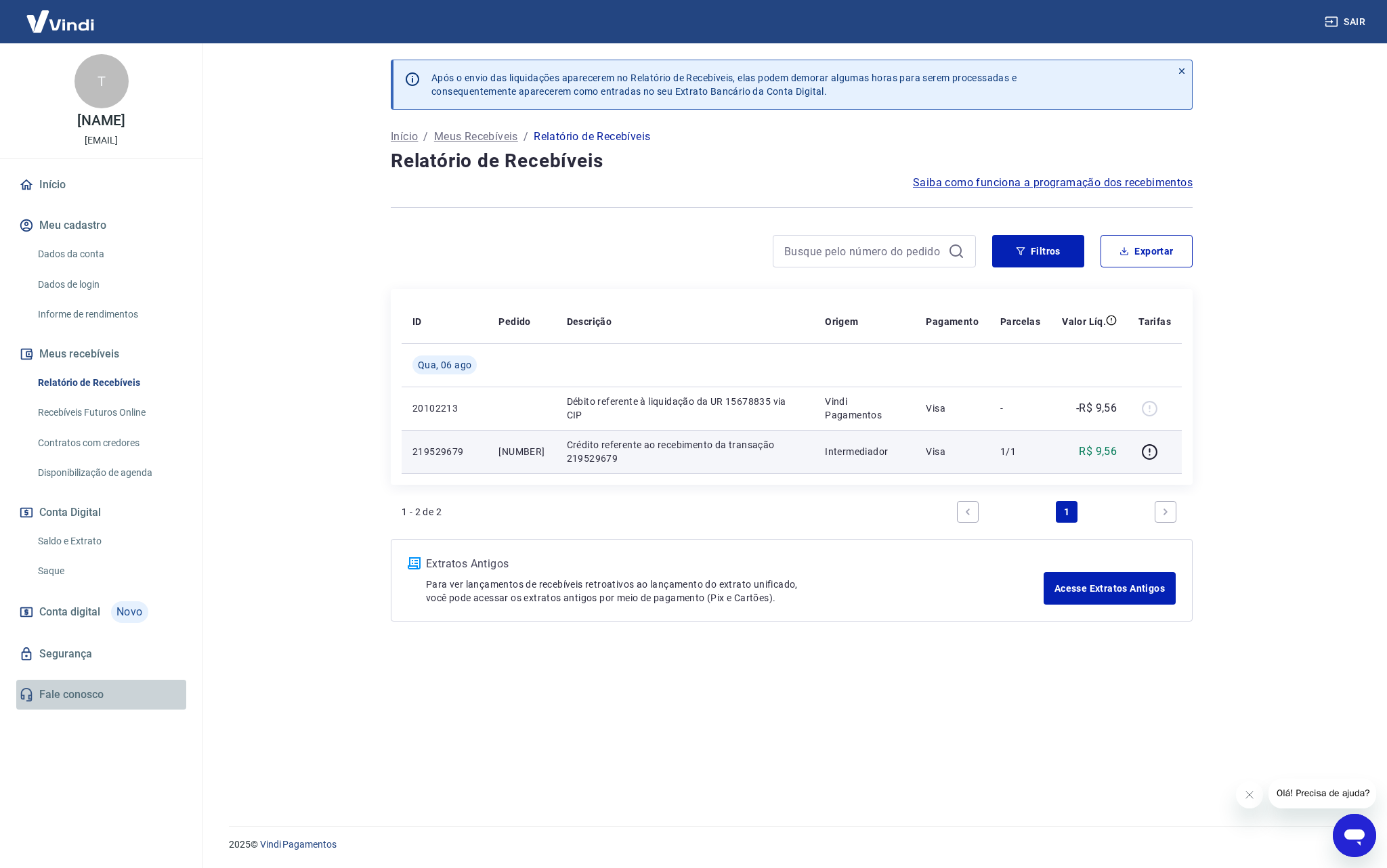 click on "Fale conosco" at bounding box center (101, 695) 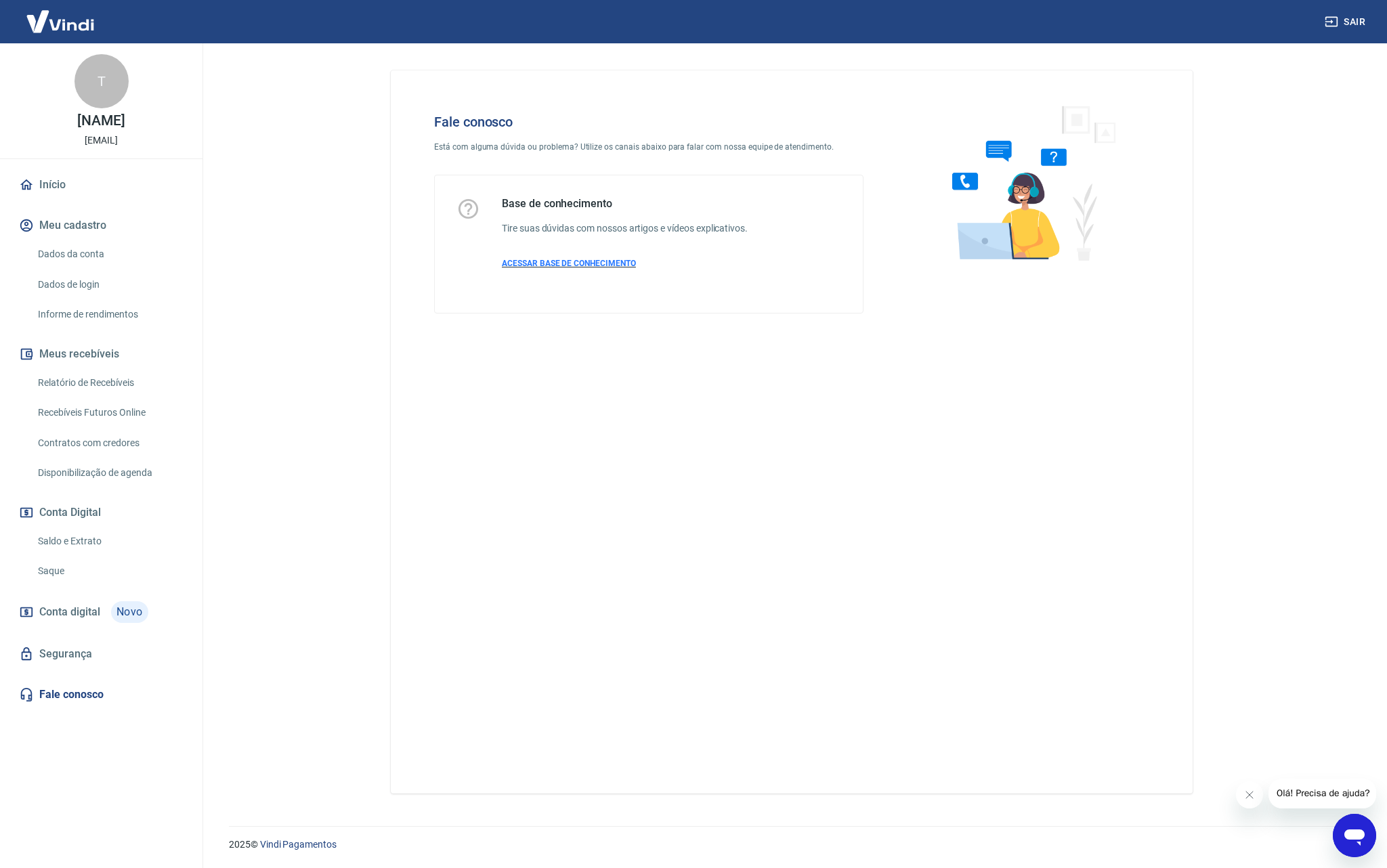 click on "ACESSAR BASE DE CONHECIMENTO" at bounding box center (569, 263) 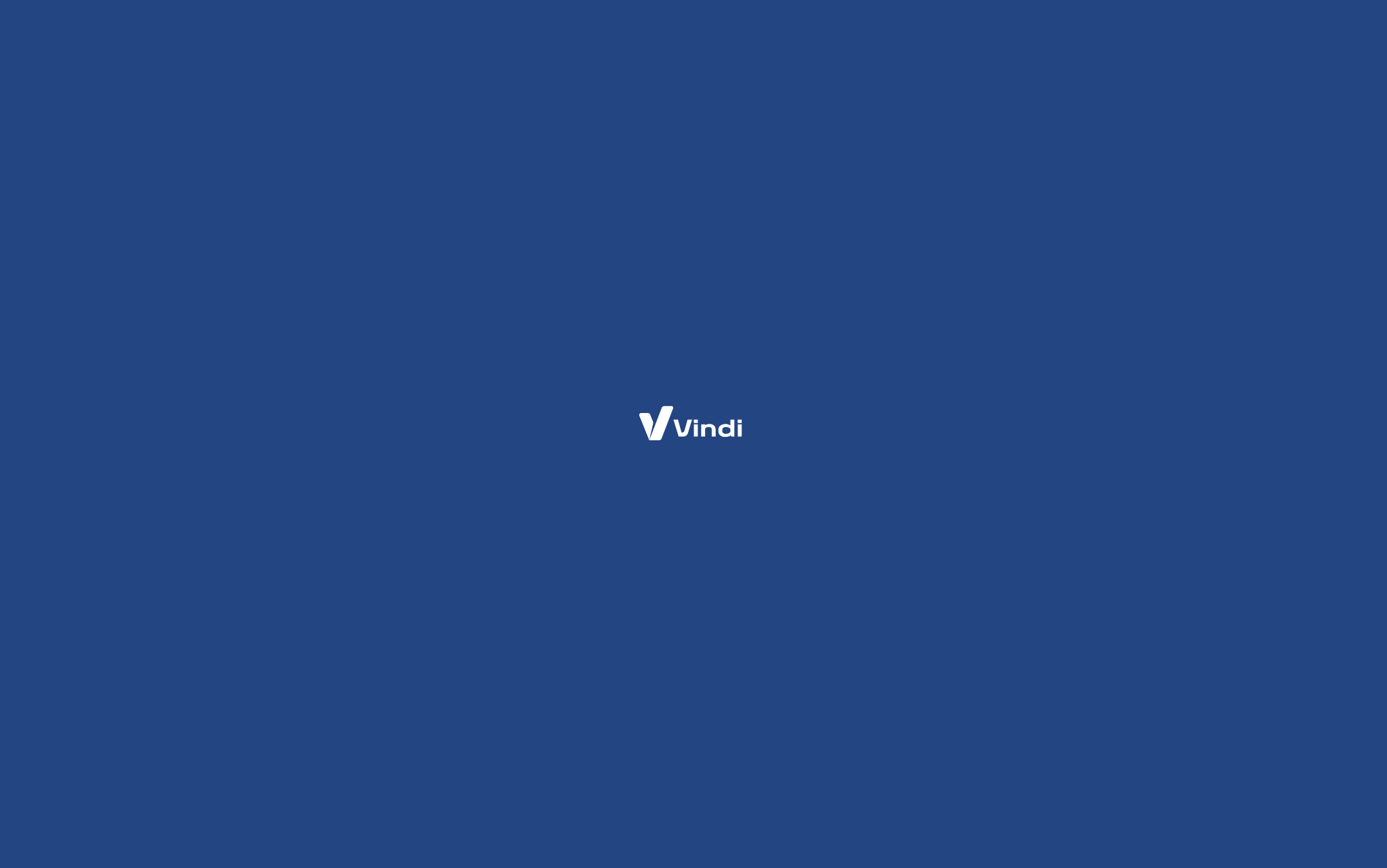 scroll, scrollTop: 0, scrollLeft: 0, axis: both 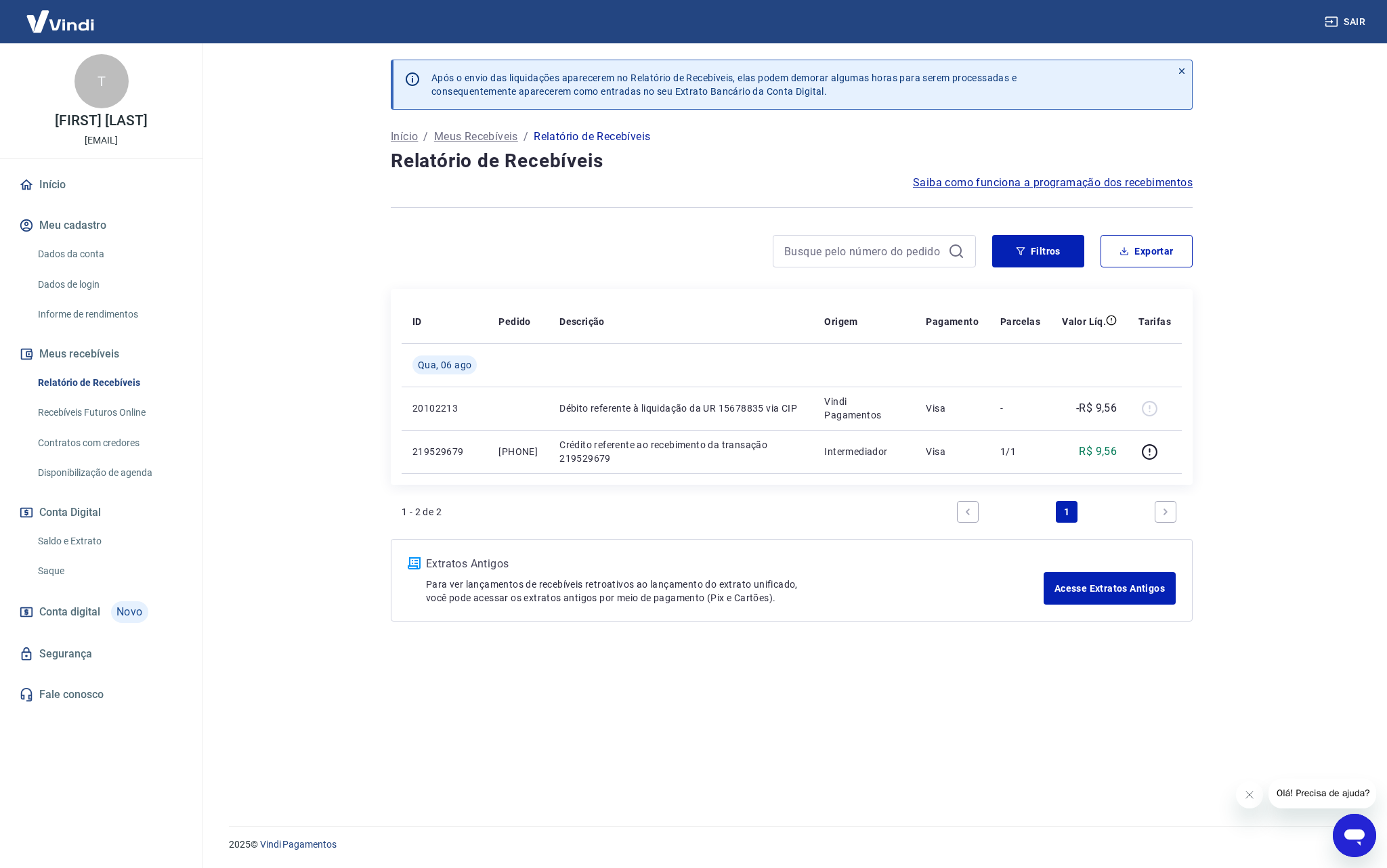 click on "Saiba como funciona a programação dos recebimentos" at bounding box center (1052, 183) 